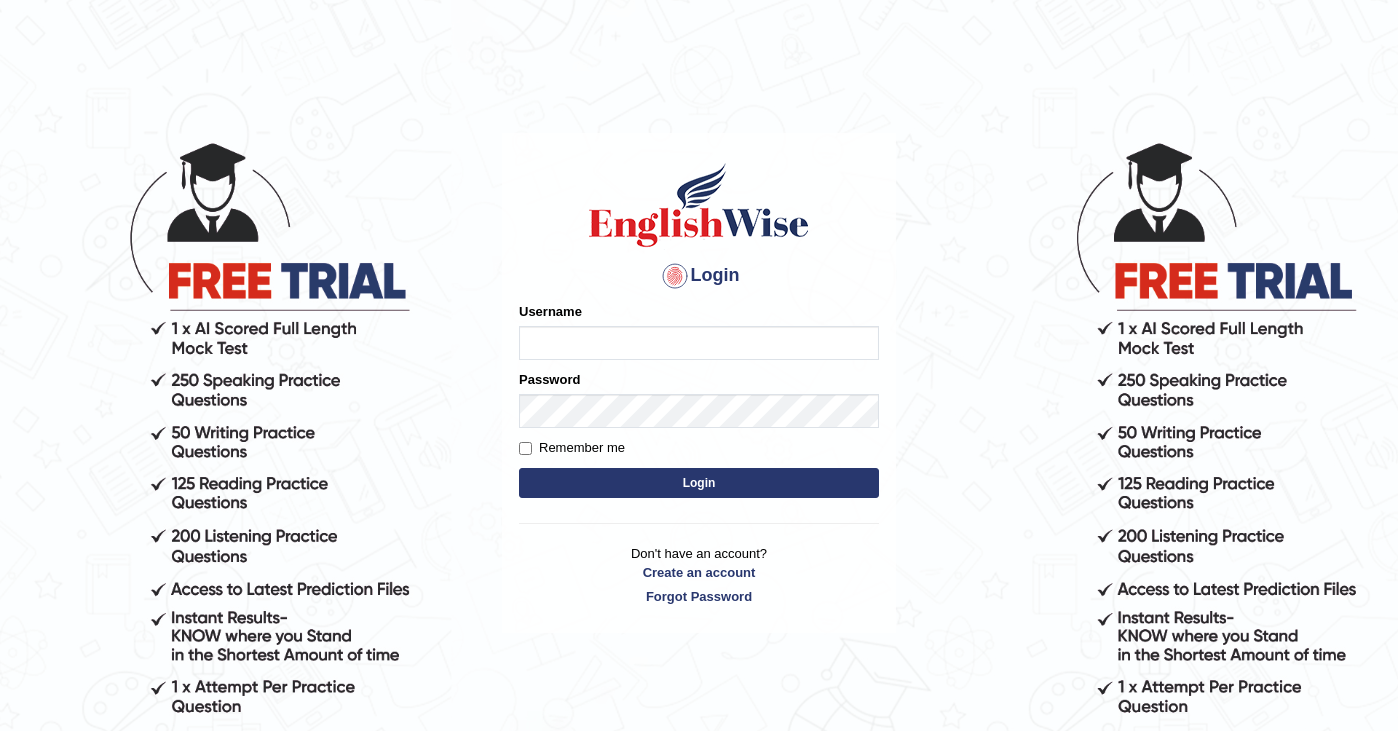 scroll, scrollTop: 0, scrollLeft: 0, axis: both 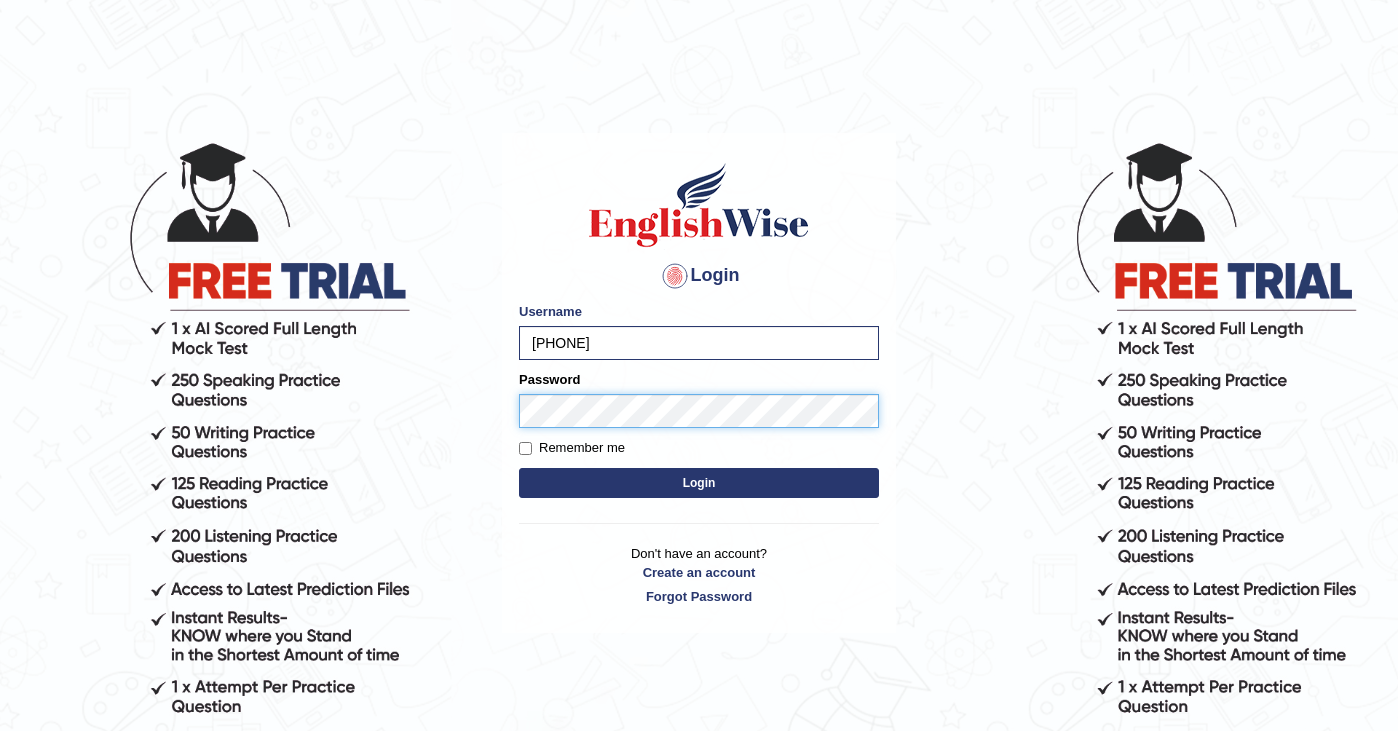 click on "Login" at bounding box center (699, 483) 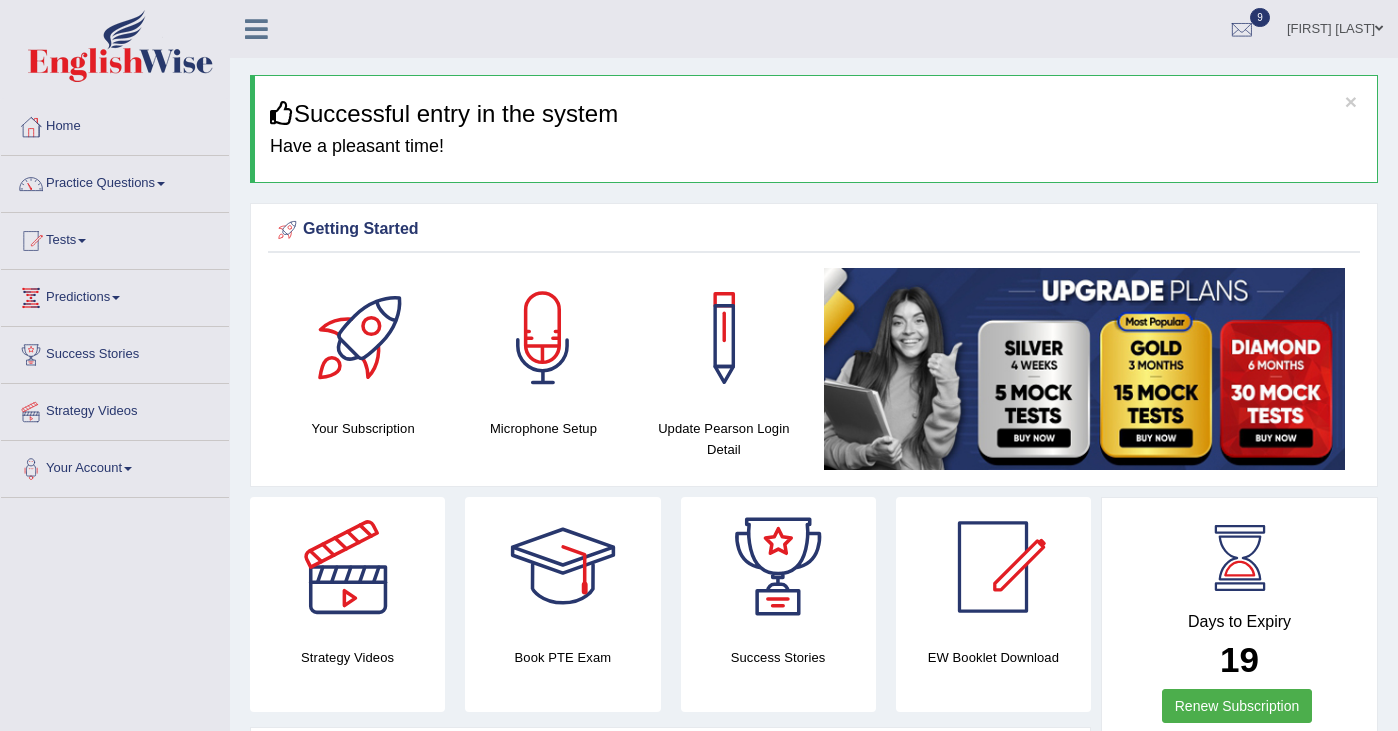scroll, scrollTop: 0, scrollLeft: 0, axis: both 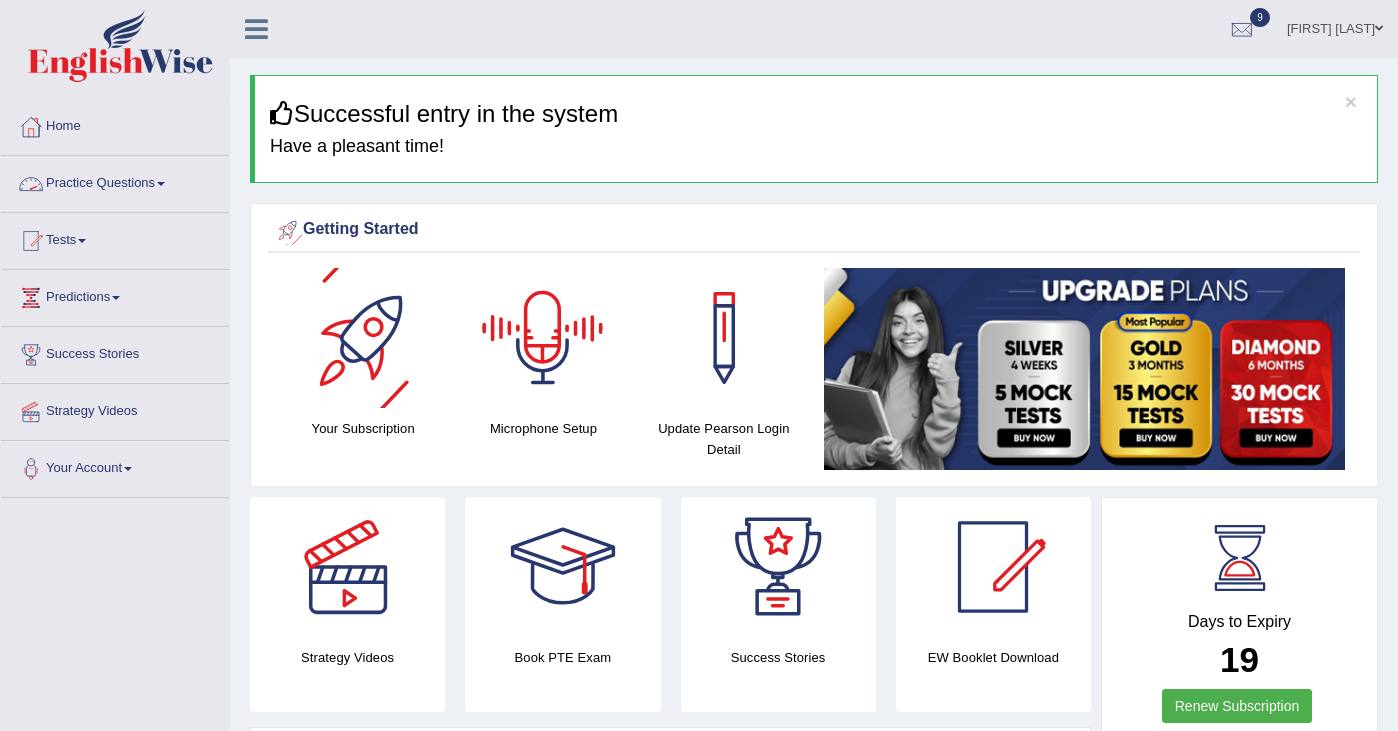 click on "Practice Questions" at bounding box center (115, 181) 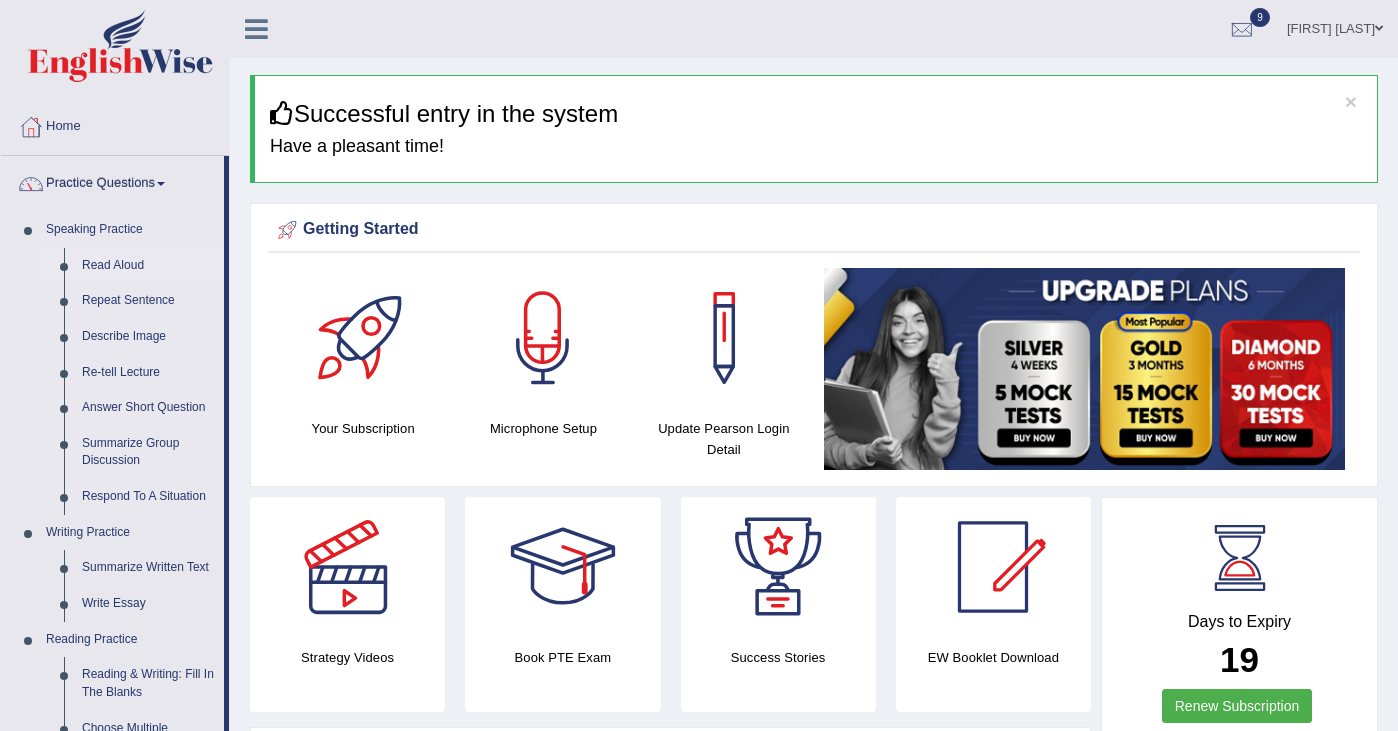 click on "Read Aloud" at bounding box center (148, 266) 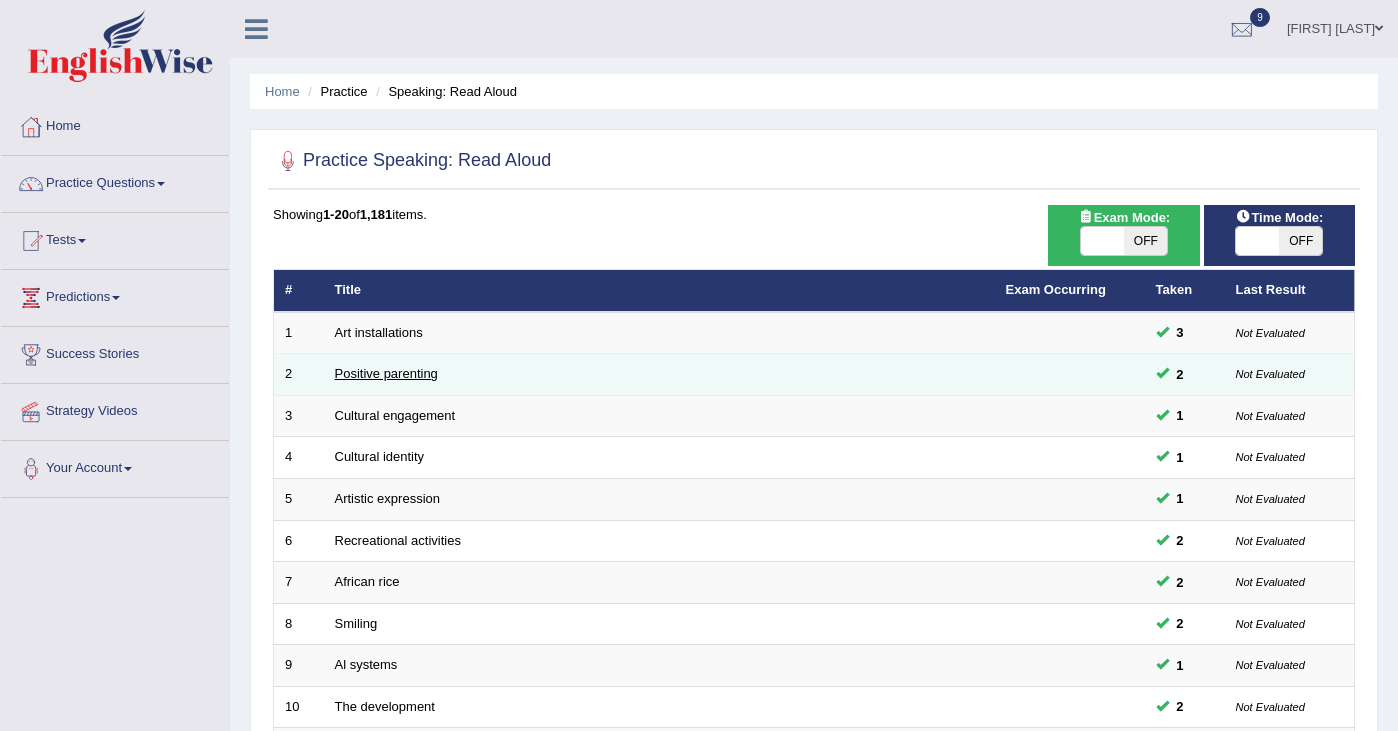 scroll, scrollTop: 0, scrollLeft: 0, axis: both 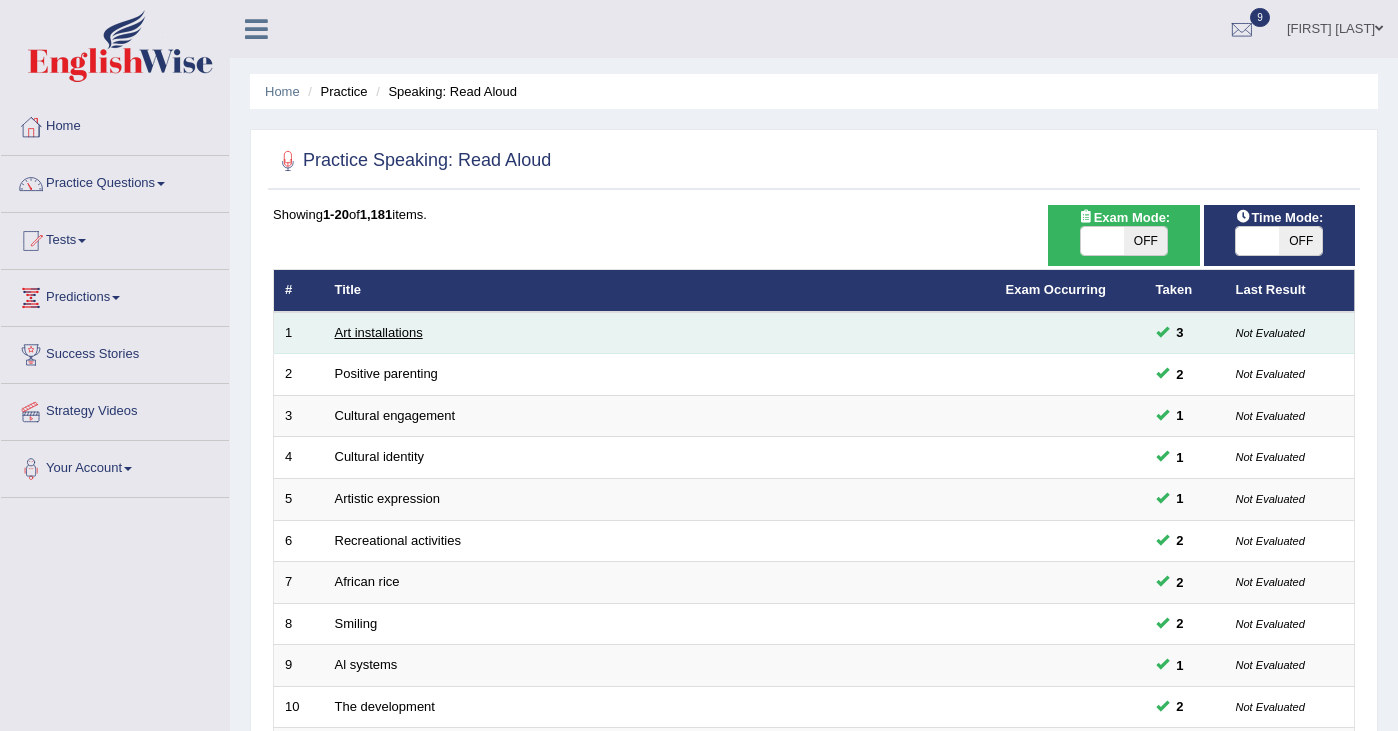click on "Art installations" at bounding box center [379, 332] 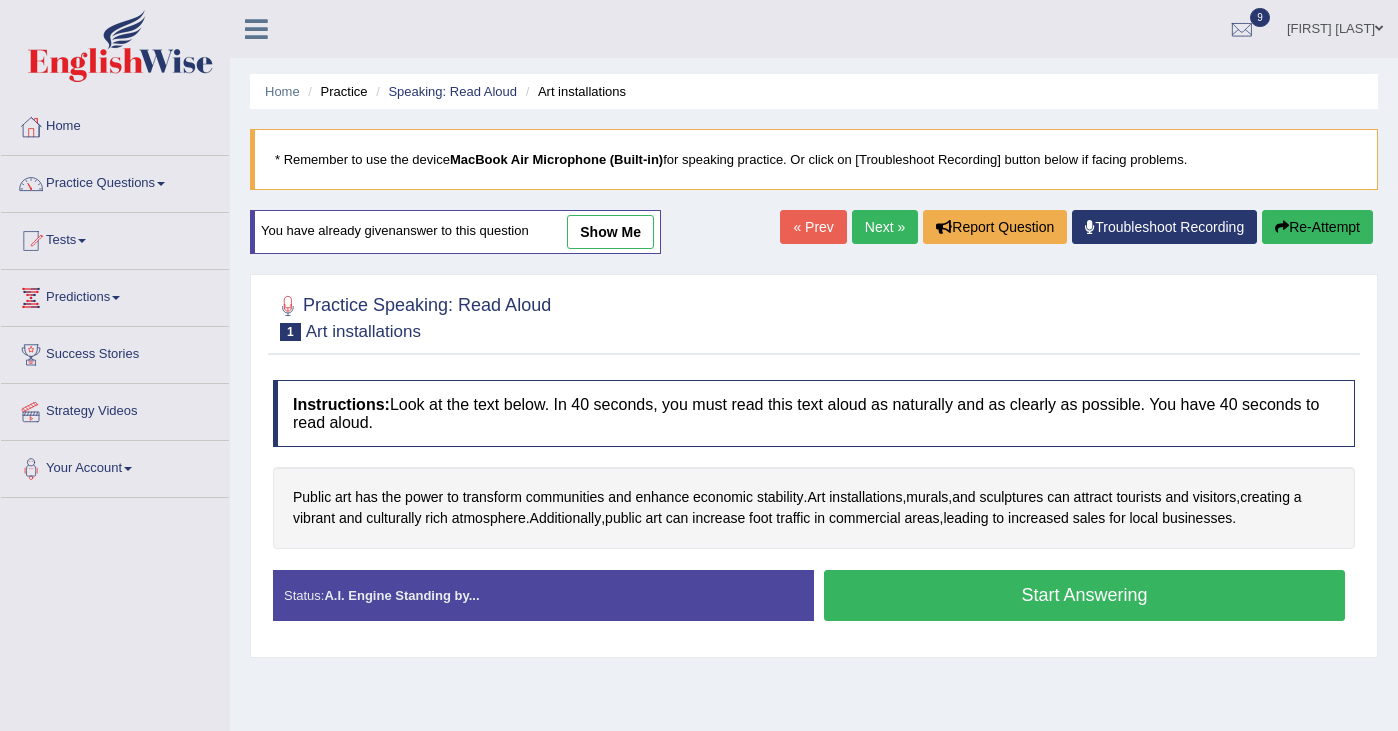 scroll, scrollTop: 0, scrollLeft: 0, axis: both 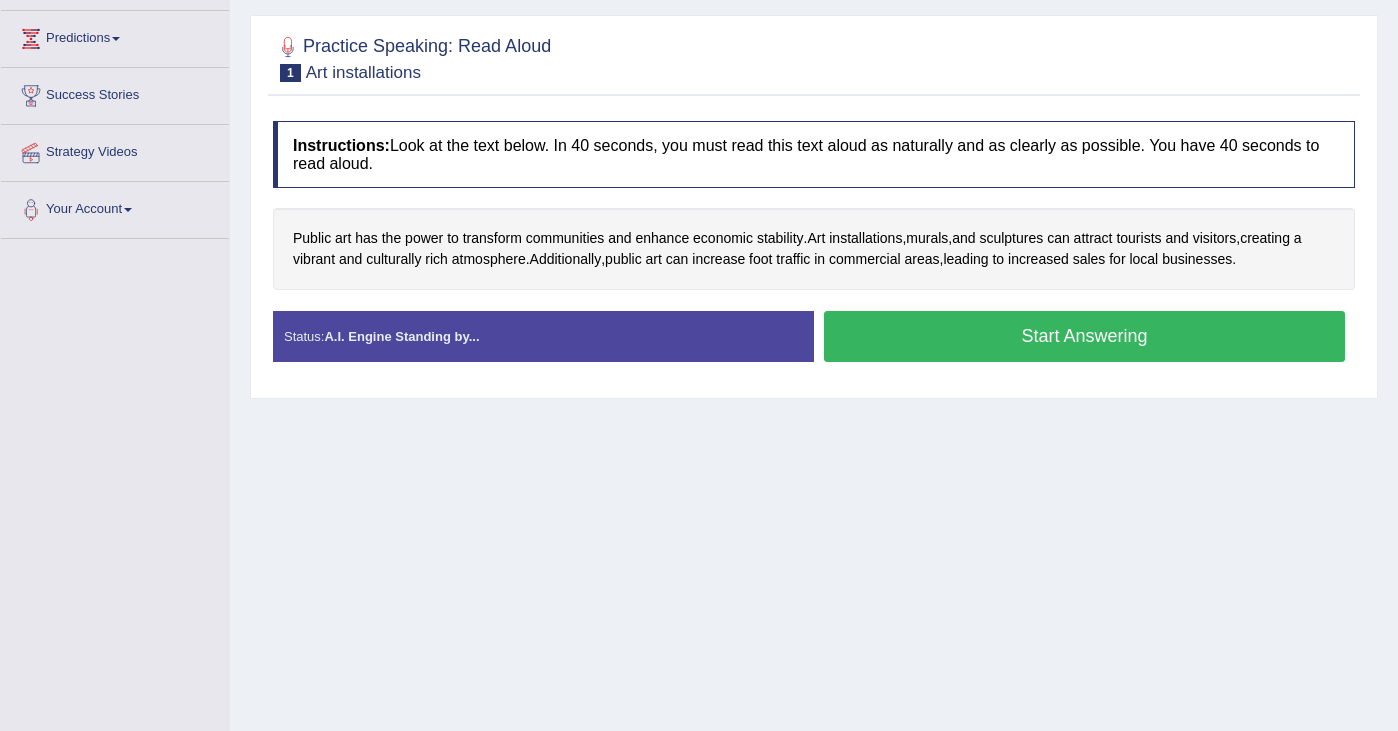 click on "Start Answering" at bounding box center (1084, 336) 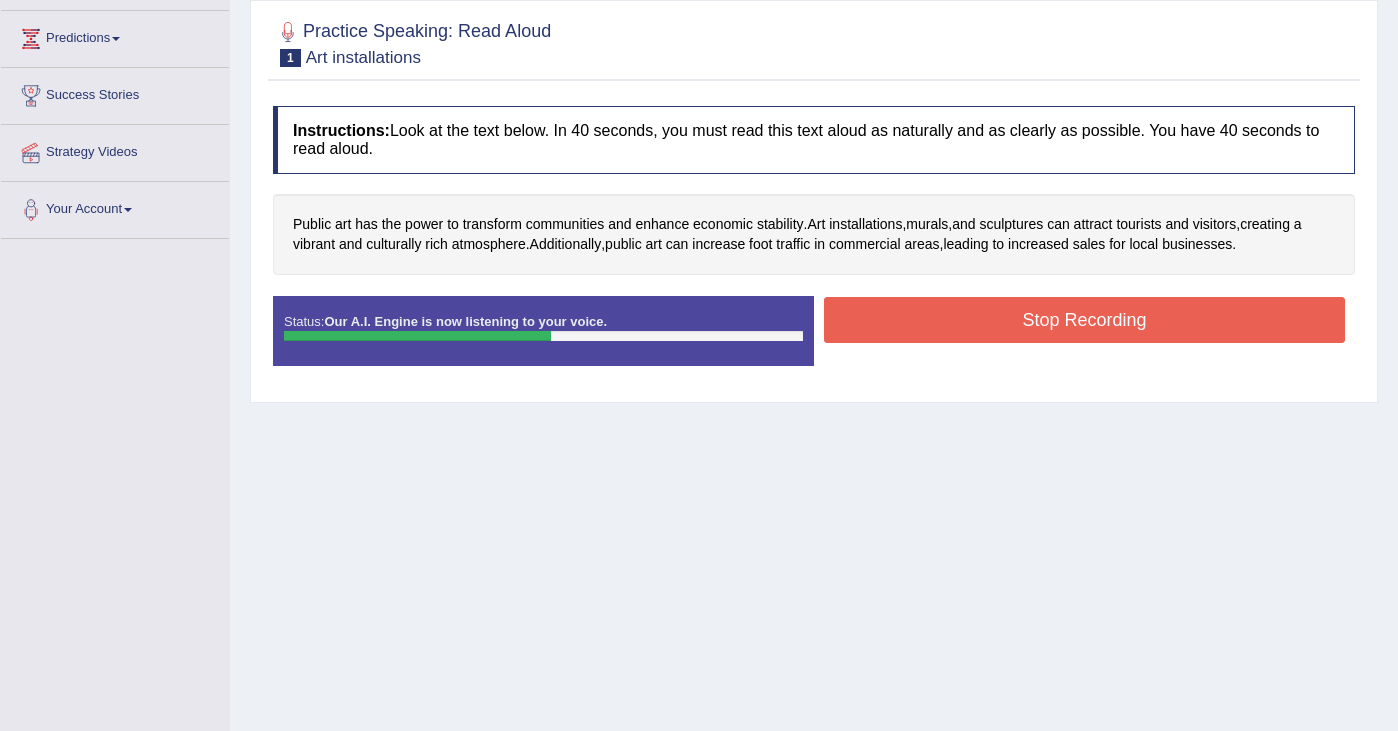 click on "Stop Recording" at bounding box center (1084, 320) 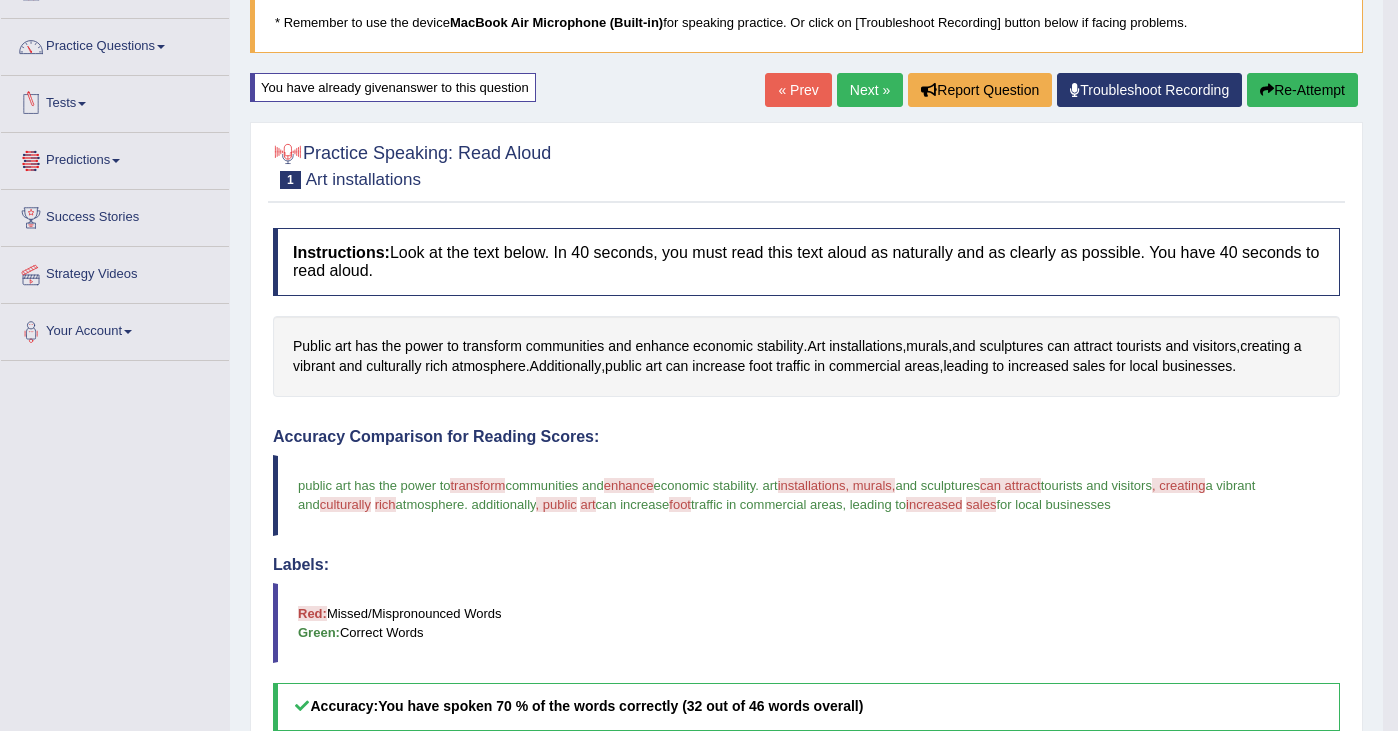 scroll, scrollTop: 116, scrollLeft: 0, axis: vertical 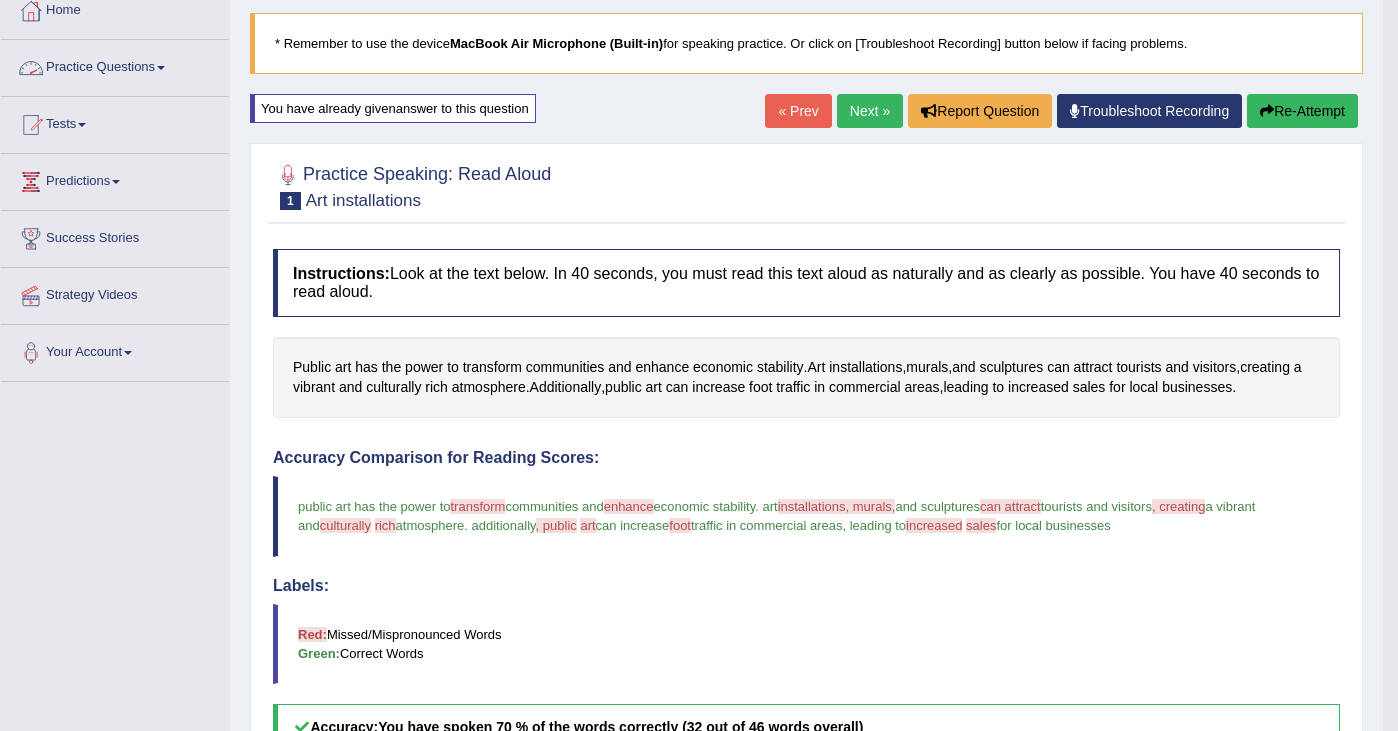 click on "Practice Questions" at bounding box center (115, 65) 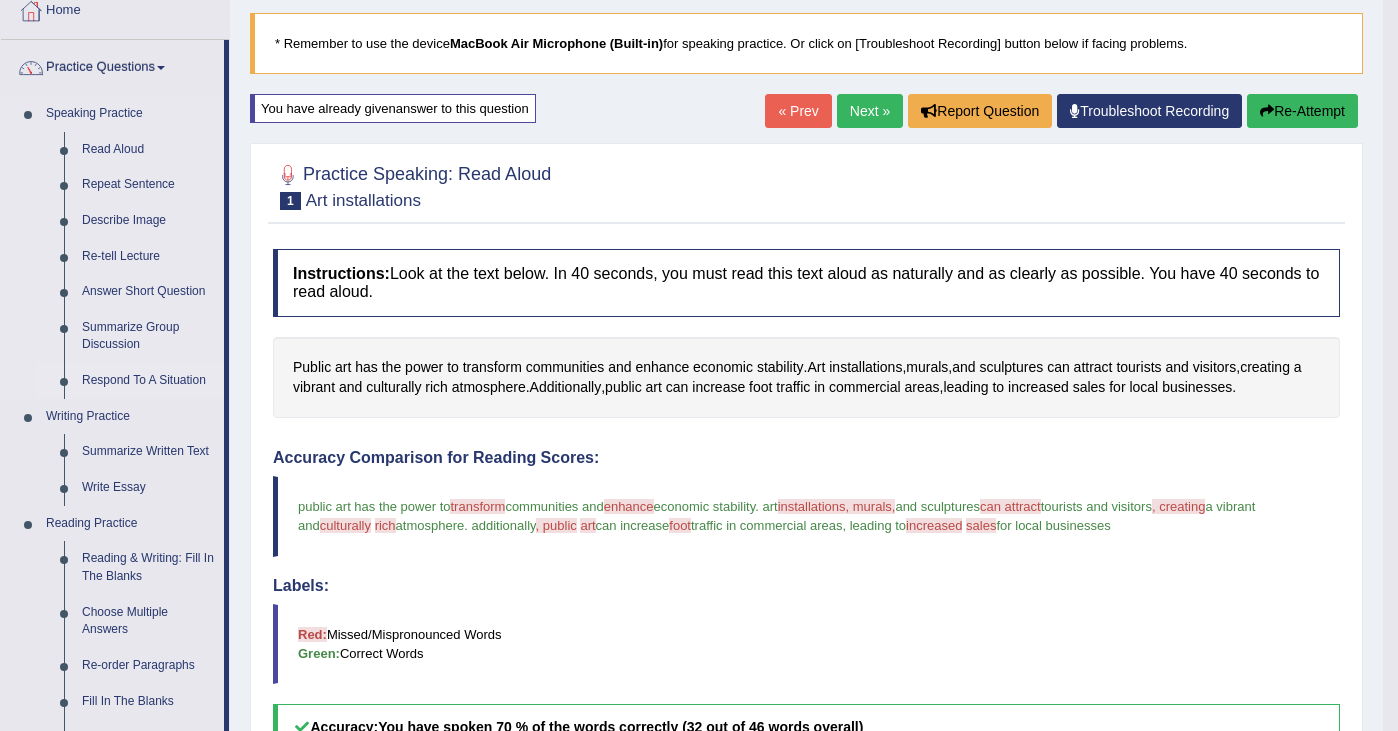 click on "Respond To A Situation" at bounding box center (148, 381) 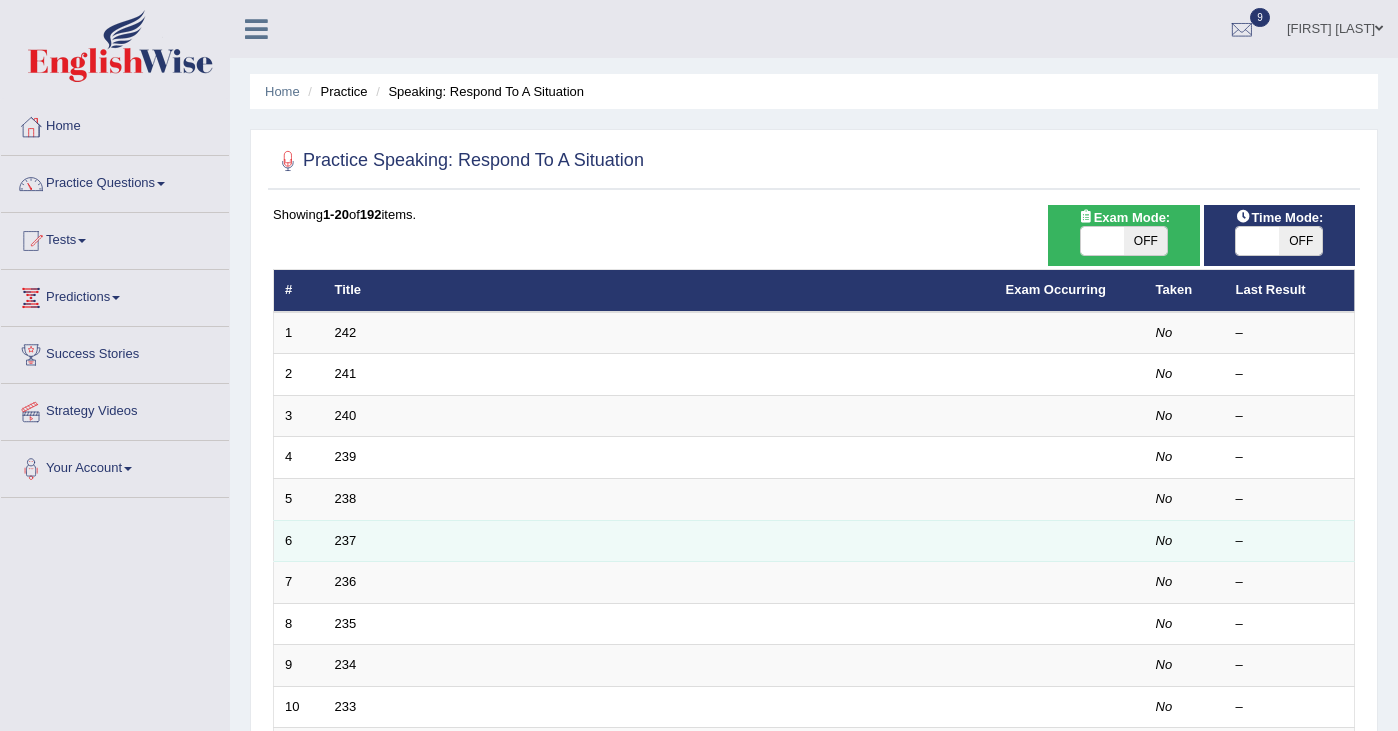 scroll, scrollTop: 0, scrollLeft: 0, axis: both 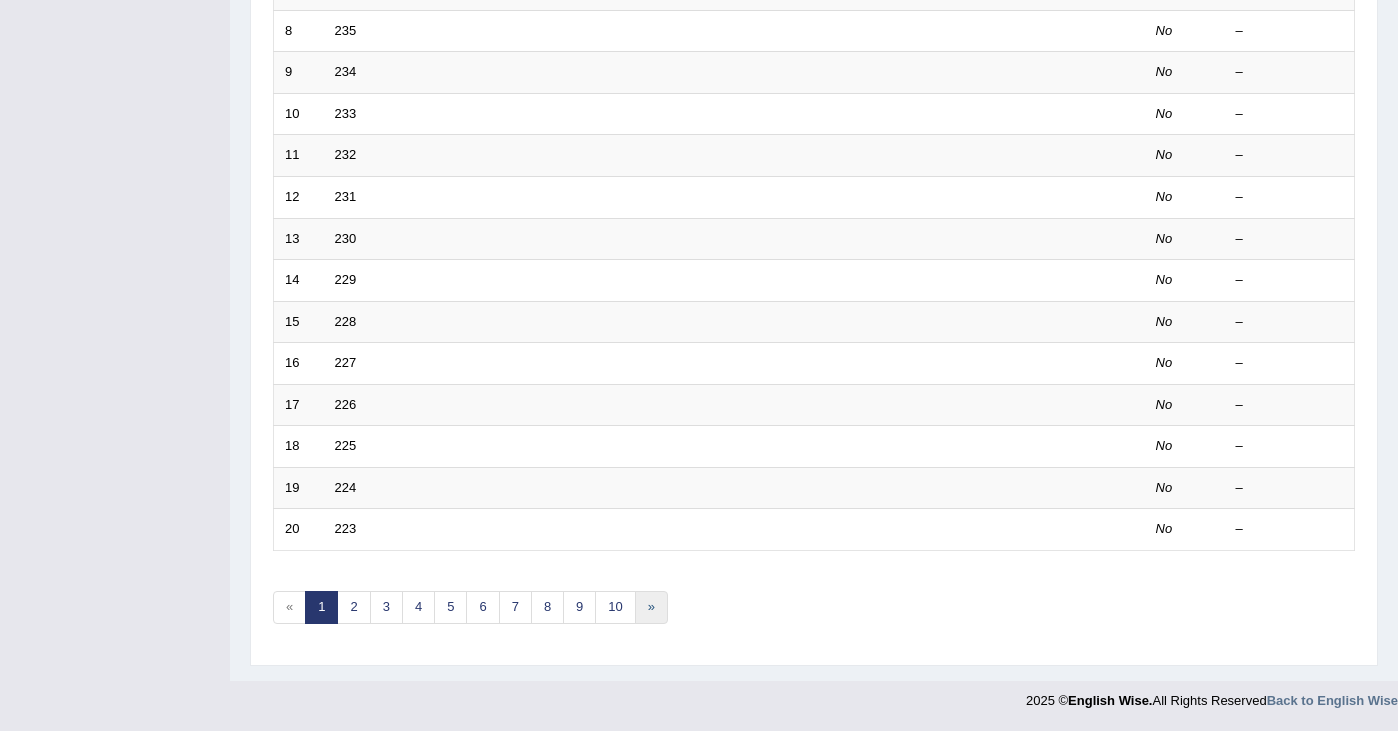 click on "»" at bounding box center (651, 607) 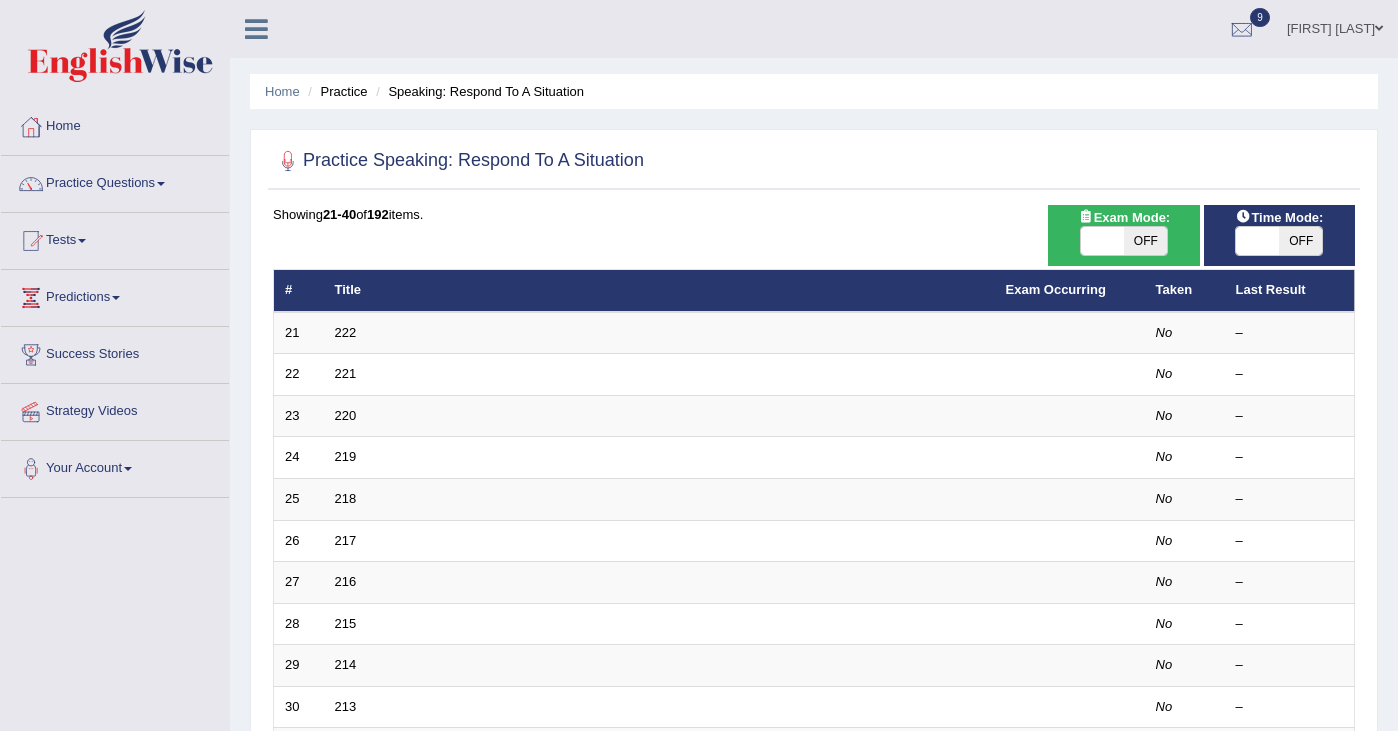 scroll, scrollTop: 0, scrollLeft: 0, axis: both 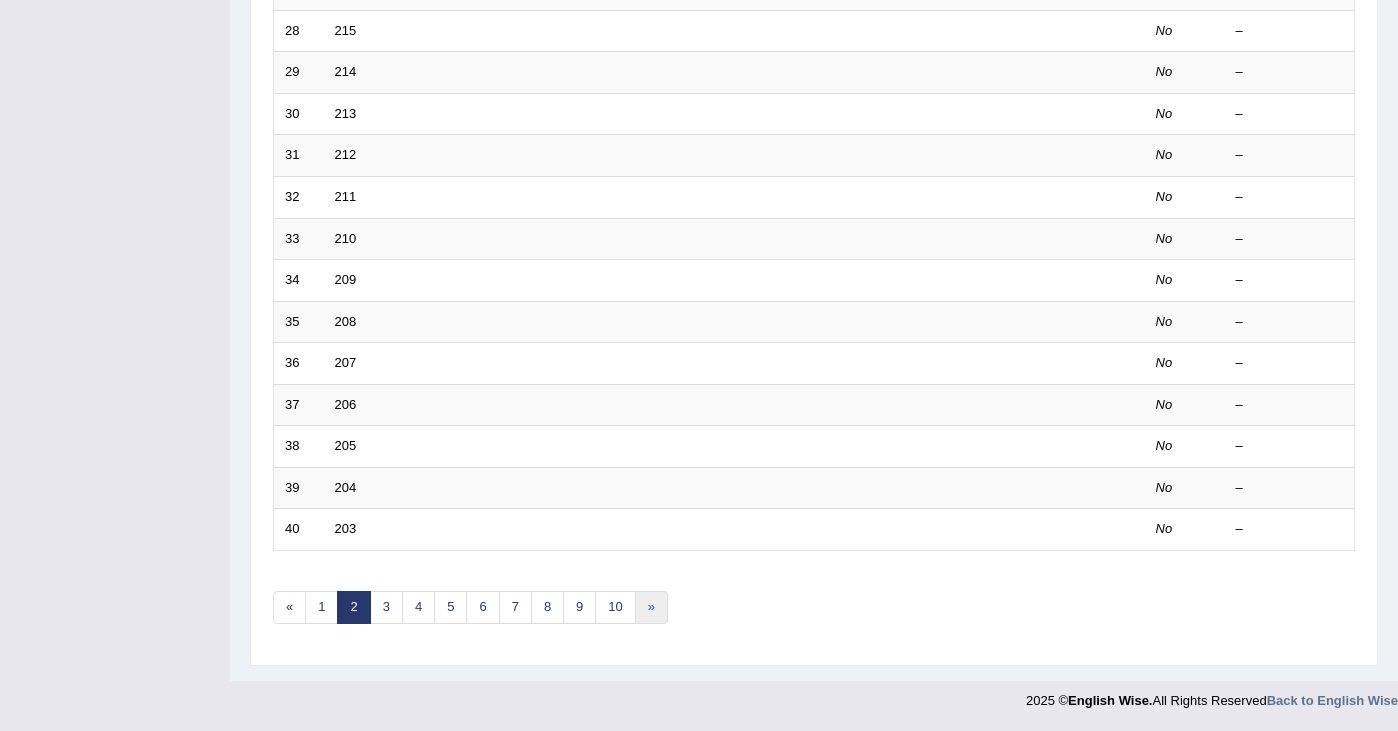 click on "»" at bounding box center (651, 607) 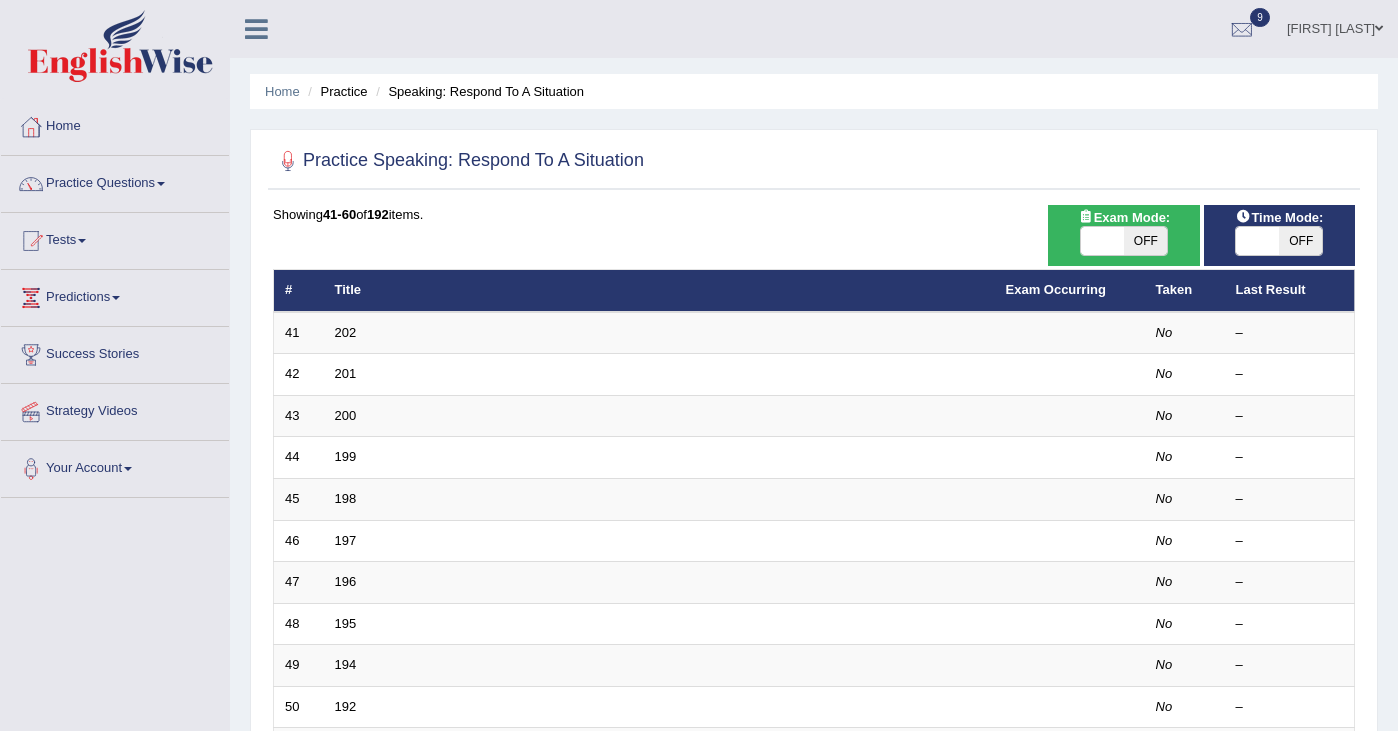 scroll, scrollTop: 0, scrollLeft: 0, axis: both 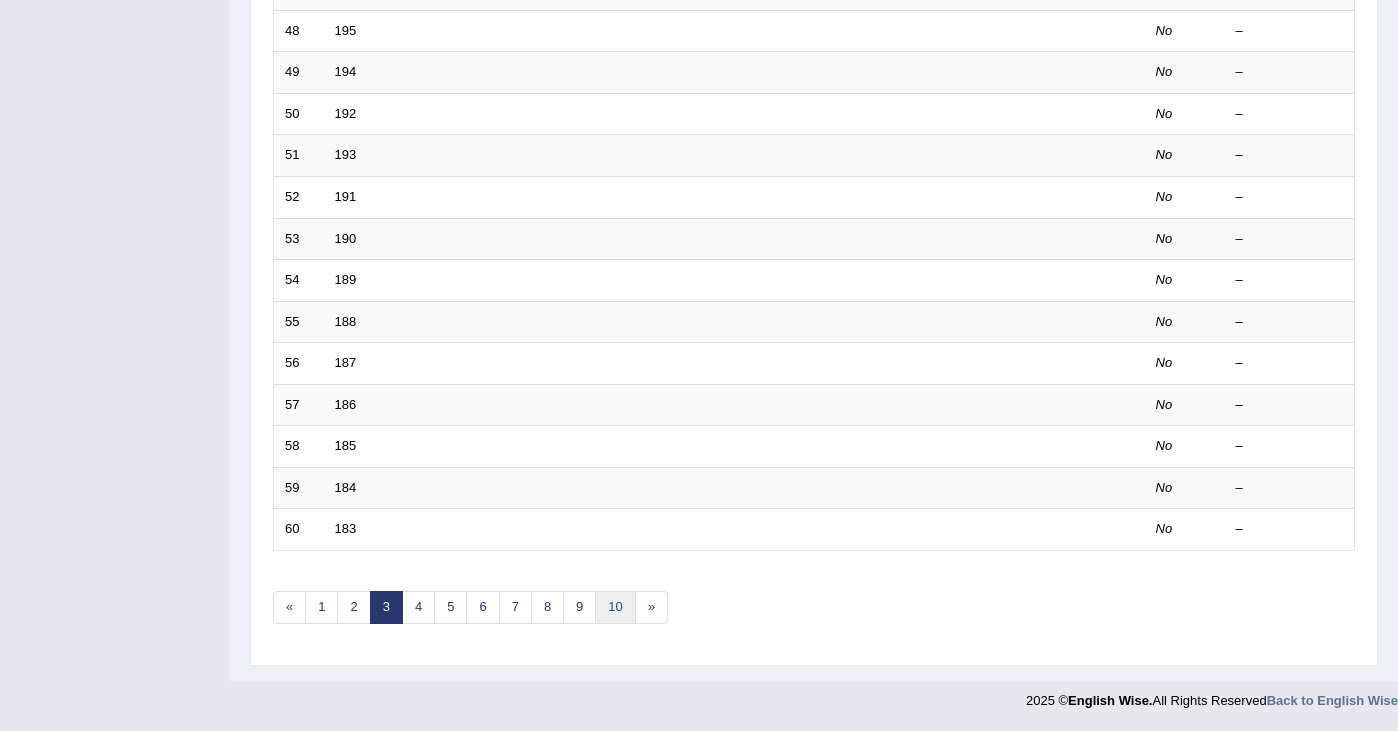 click on "10" at bounding box center (615, 607) 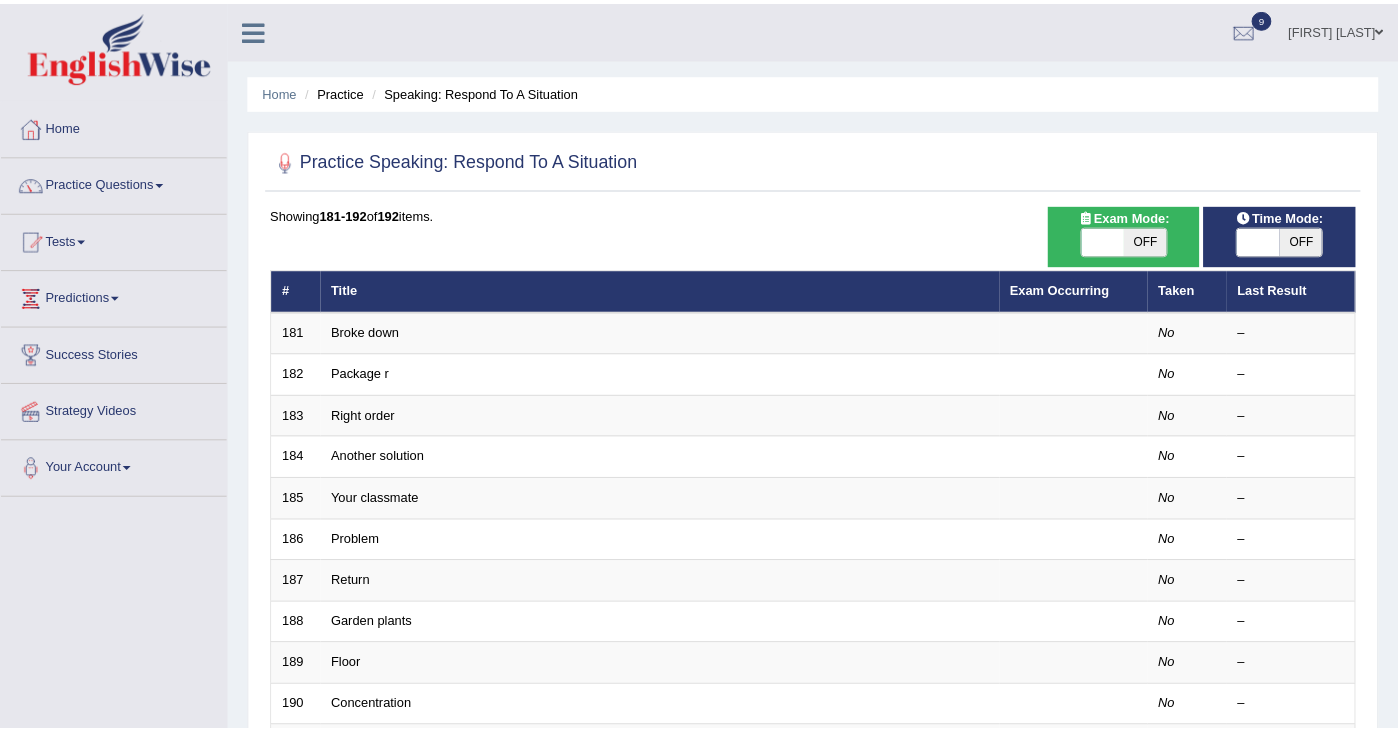 scroll, scrollTop: 0, scrollLeft: 0, axis: both 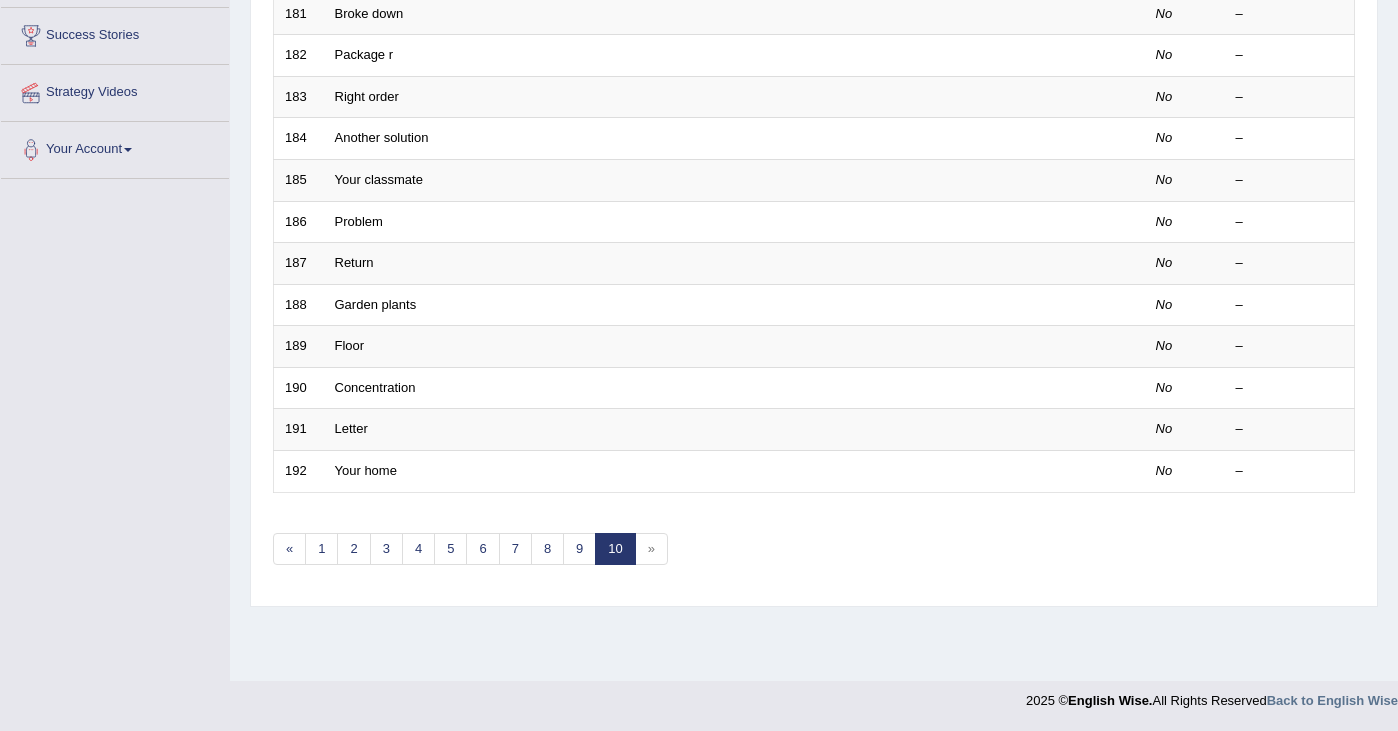 click on "»" at bounding box center (651, 549) 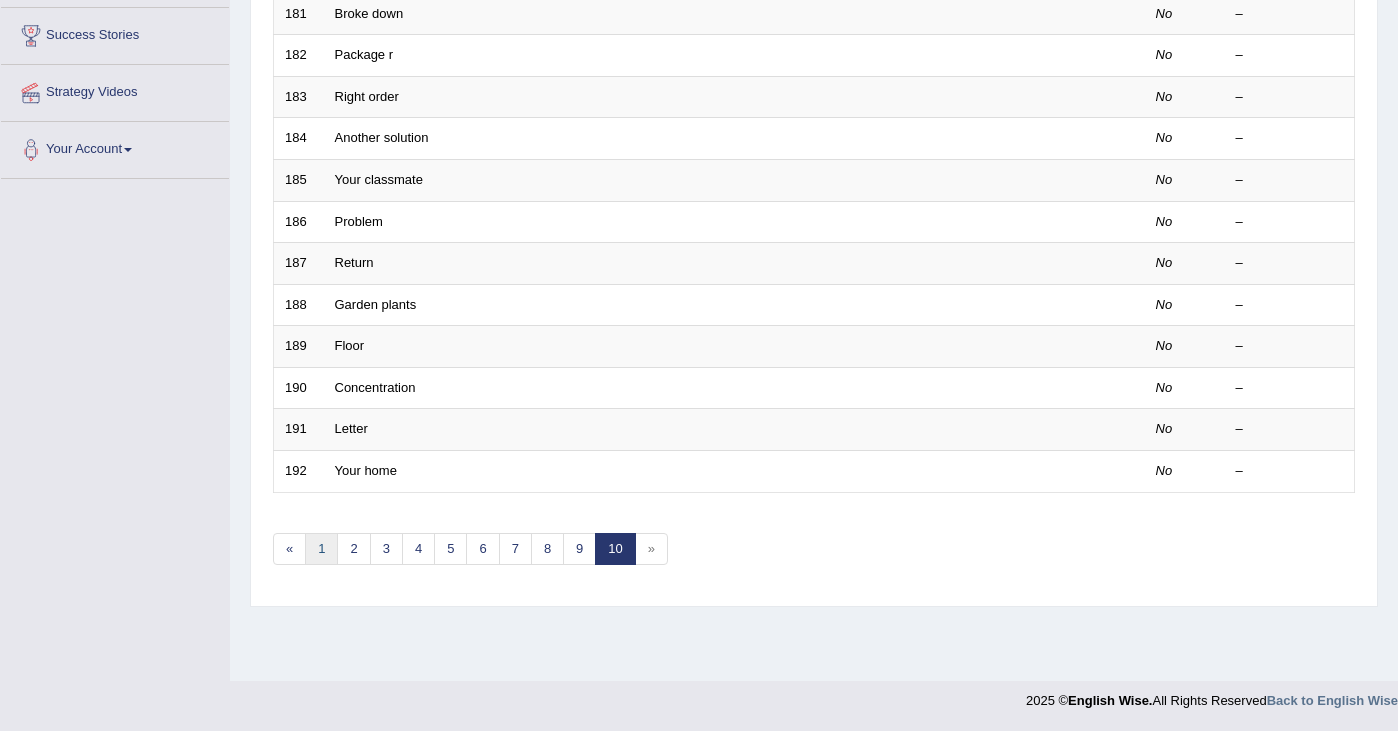 click on "1" at bounding box center (321, 549) 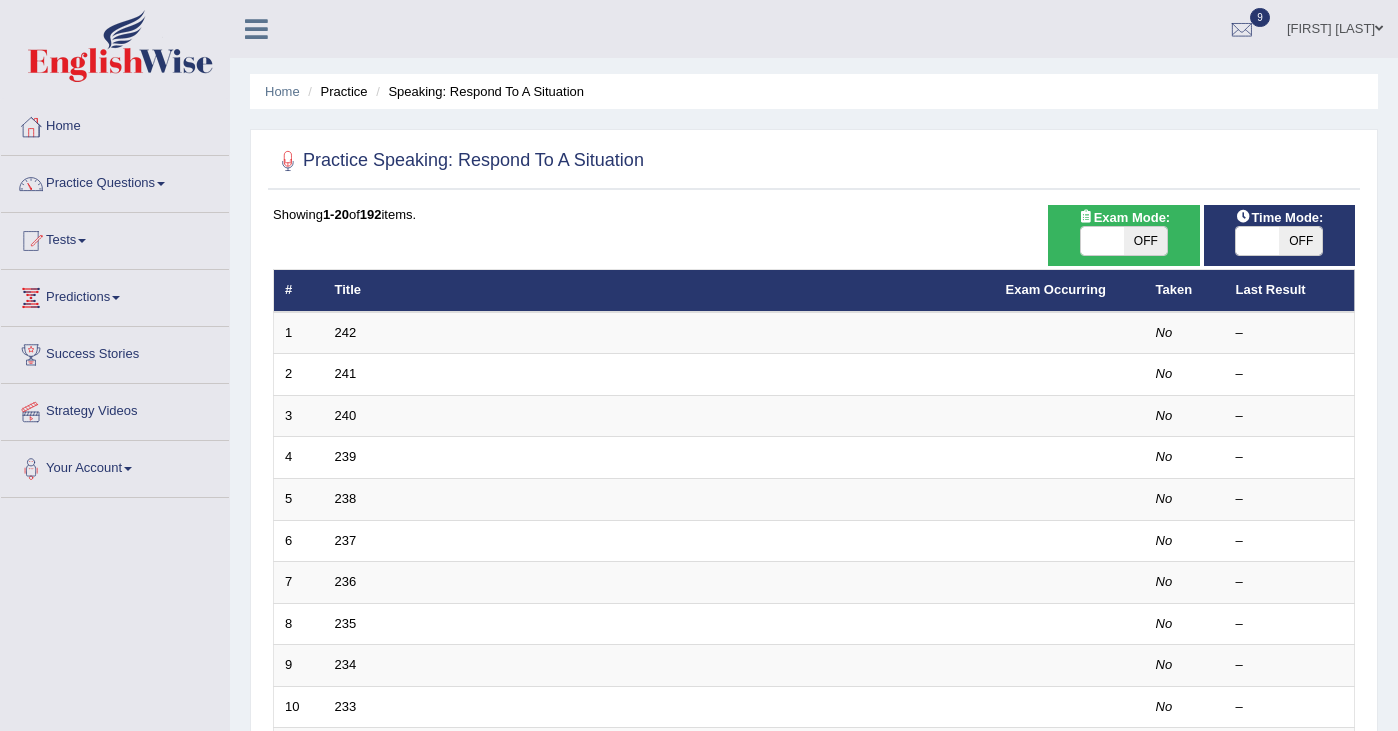 scroll, scrollTop: 0, scrollLeft: 0, axis: both 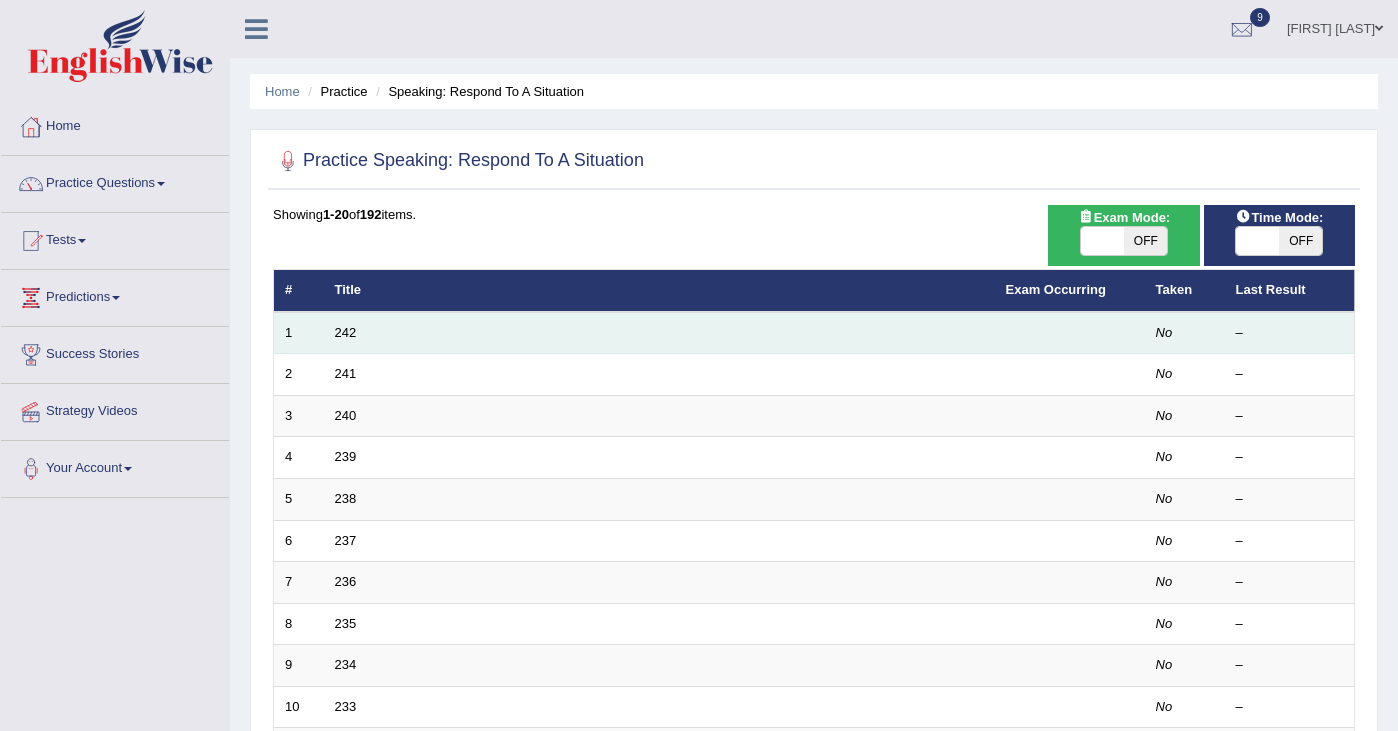 click on "242" at bounding box center (659, 333) 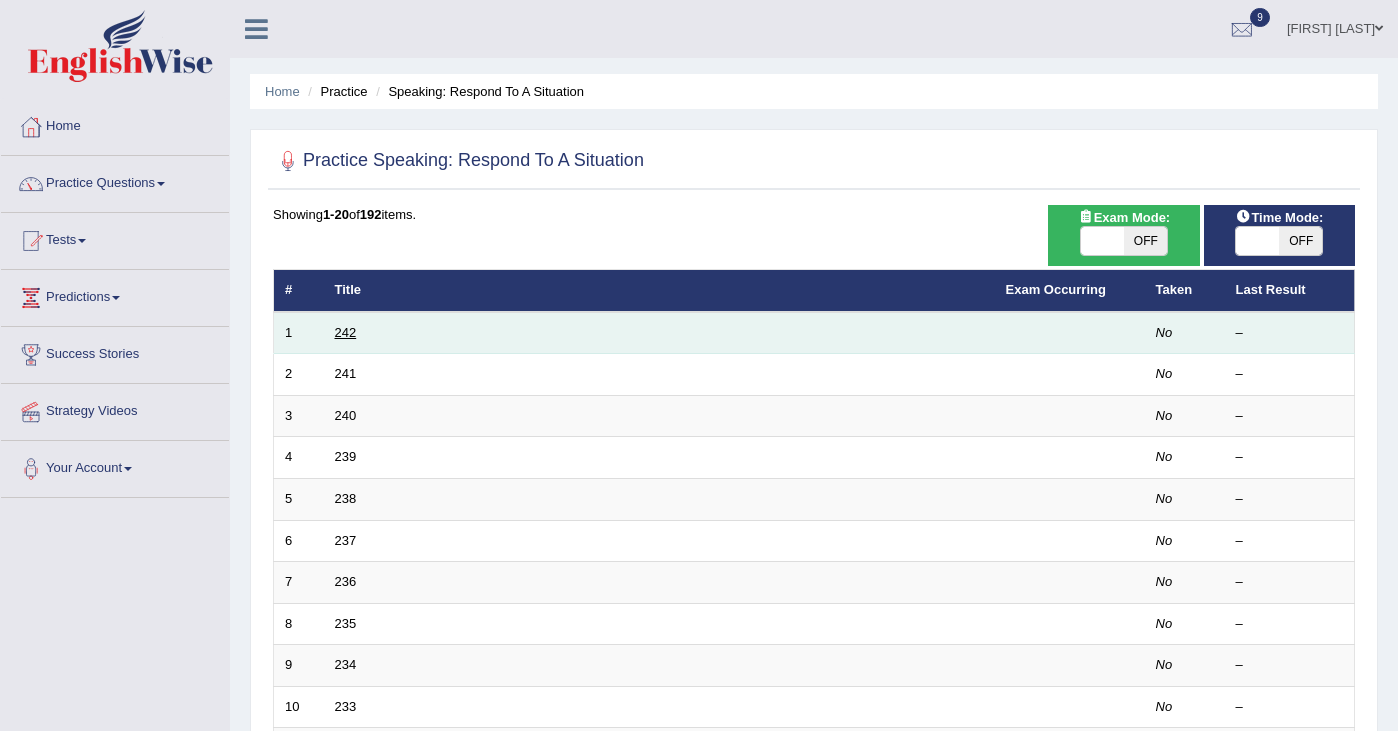 click on "242" at bounding box center (346, 332) 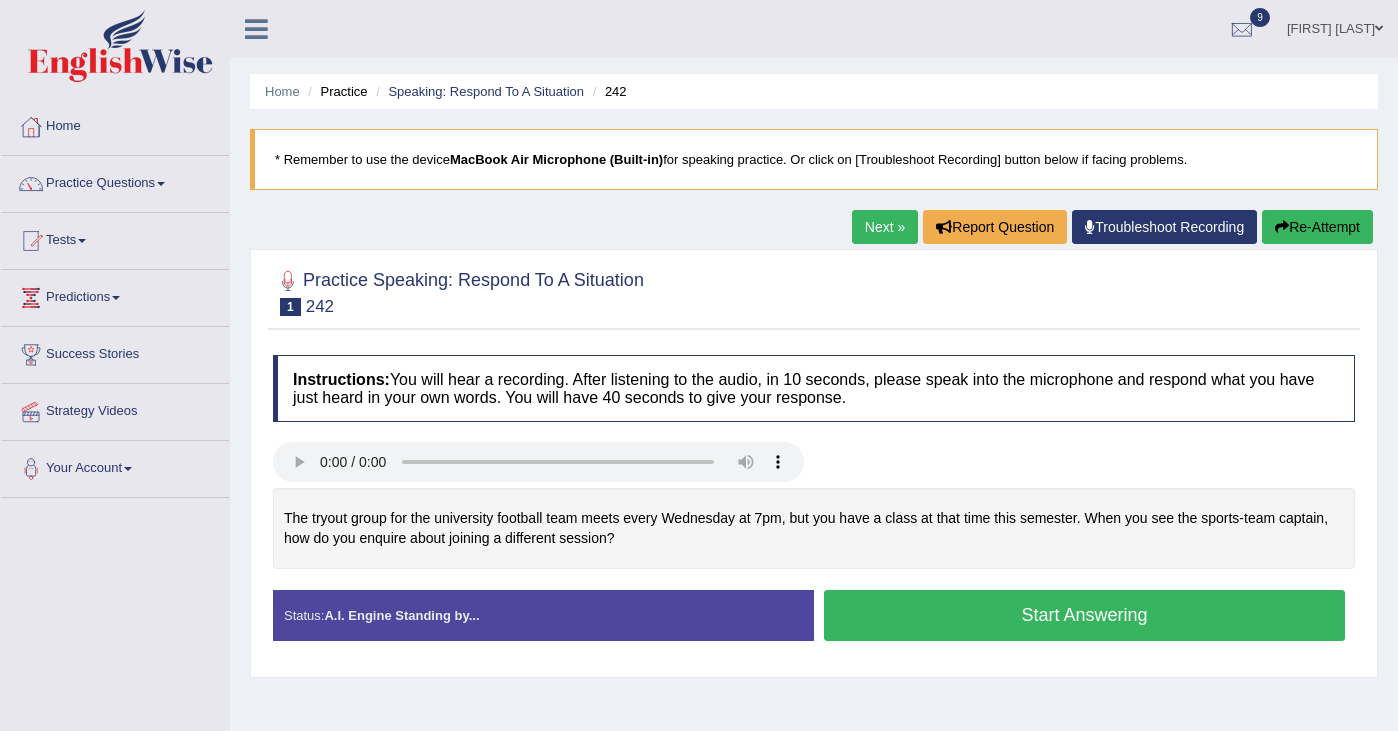 scroll, scrollTop: 0, scrollLeft: 0, axis: both 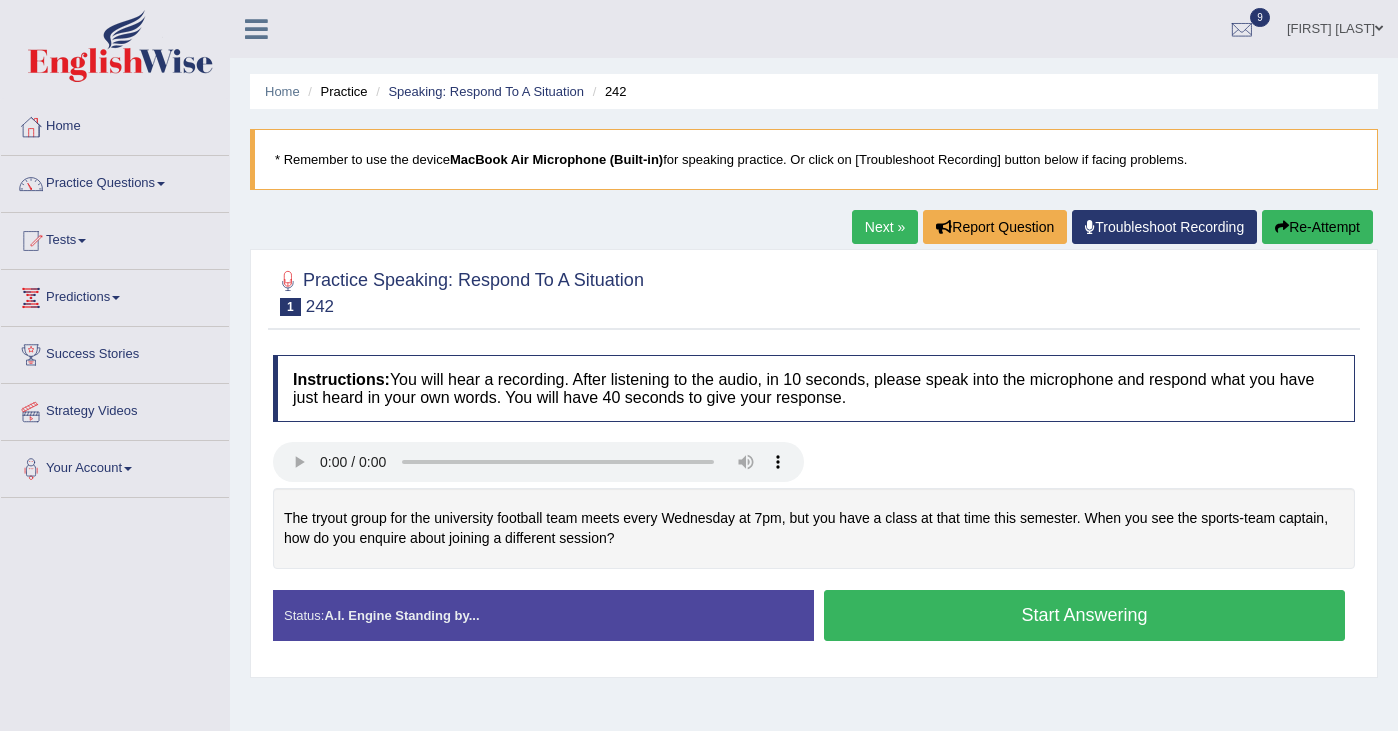 click on "Tests" at bounding box center [115, 238] 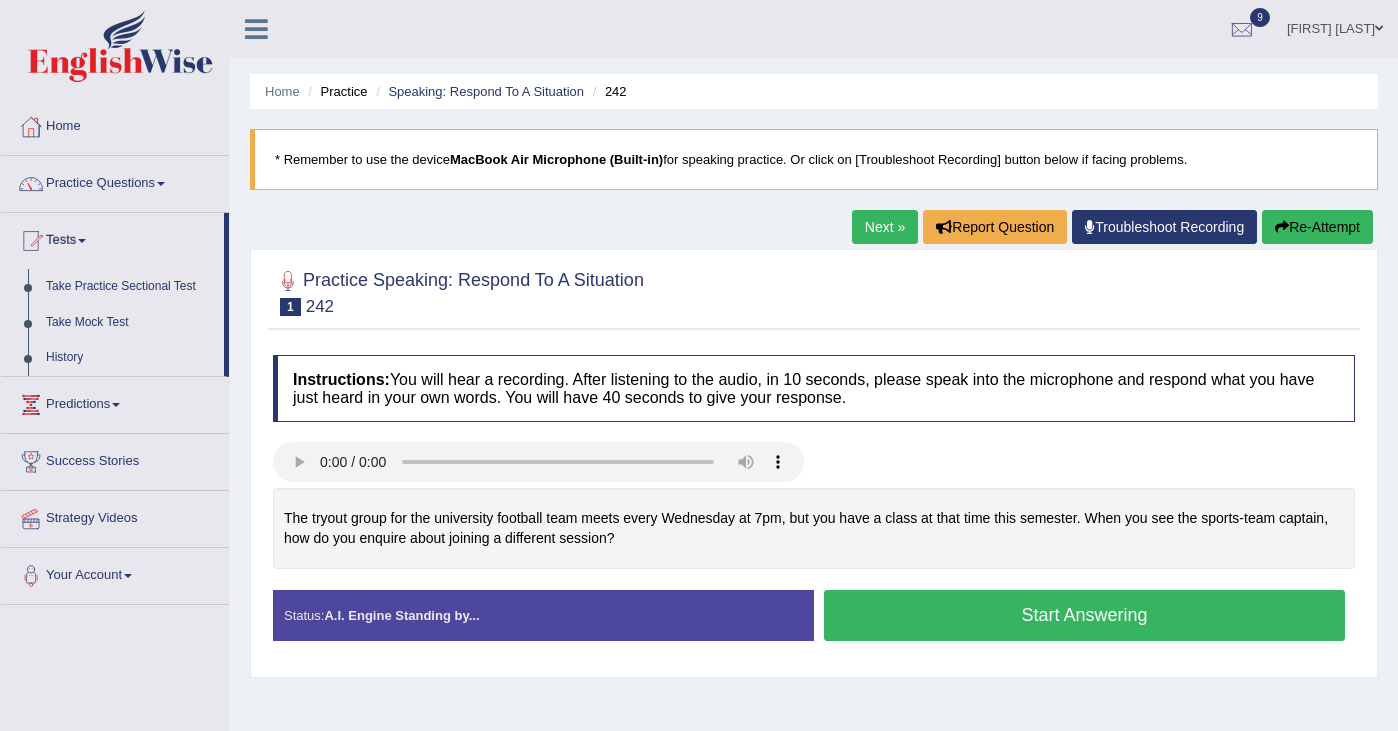click on "History" at bounding box center (130, 358) 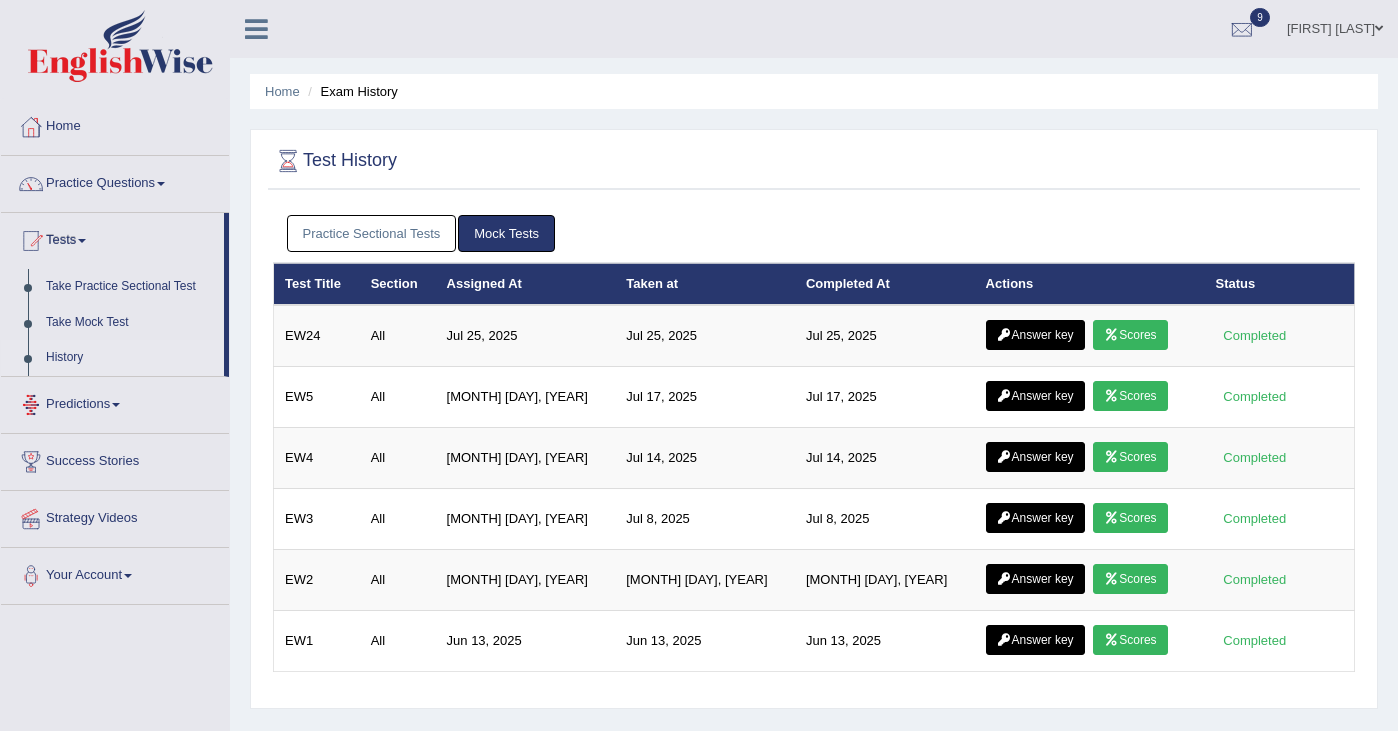scroll, scrollTop: 0, scrollLeft: 0, axis: both 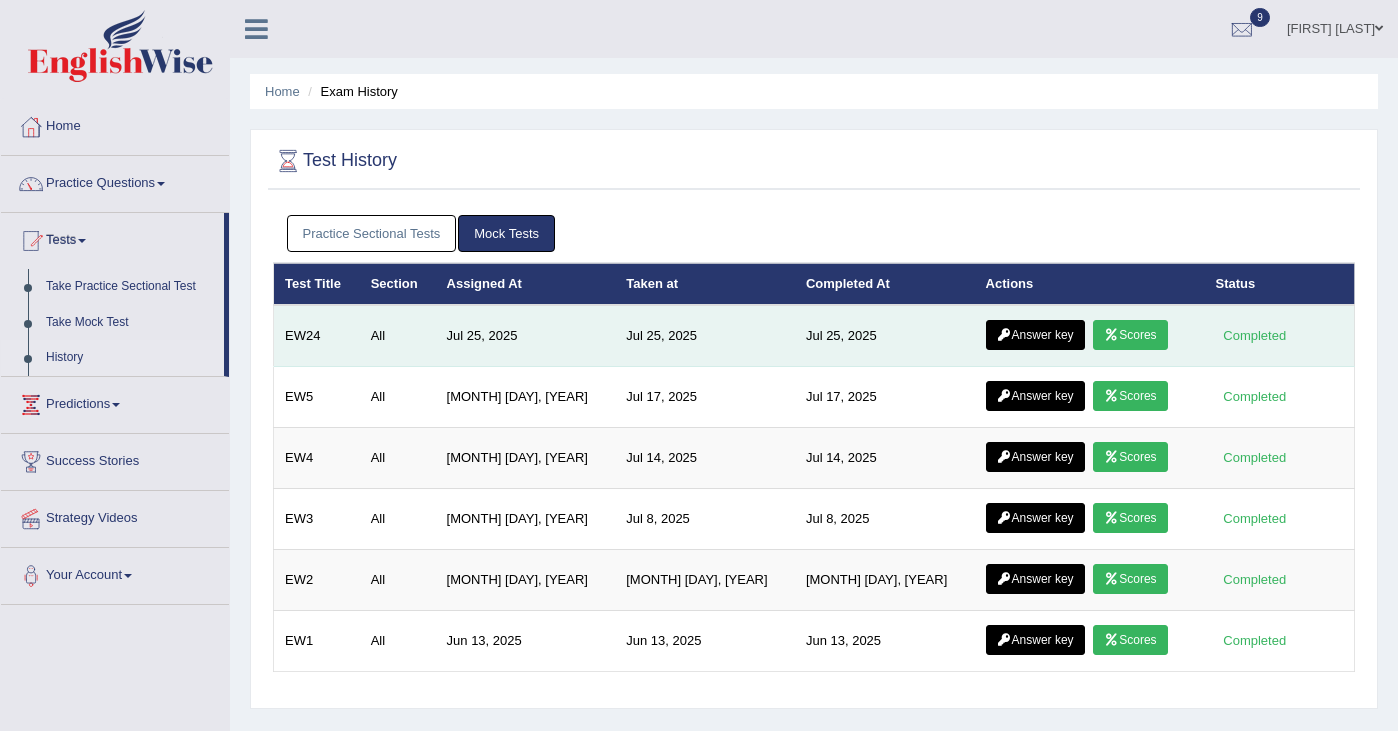 click on "Scores" at bounding box center [1130, 335] 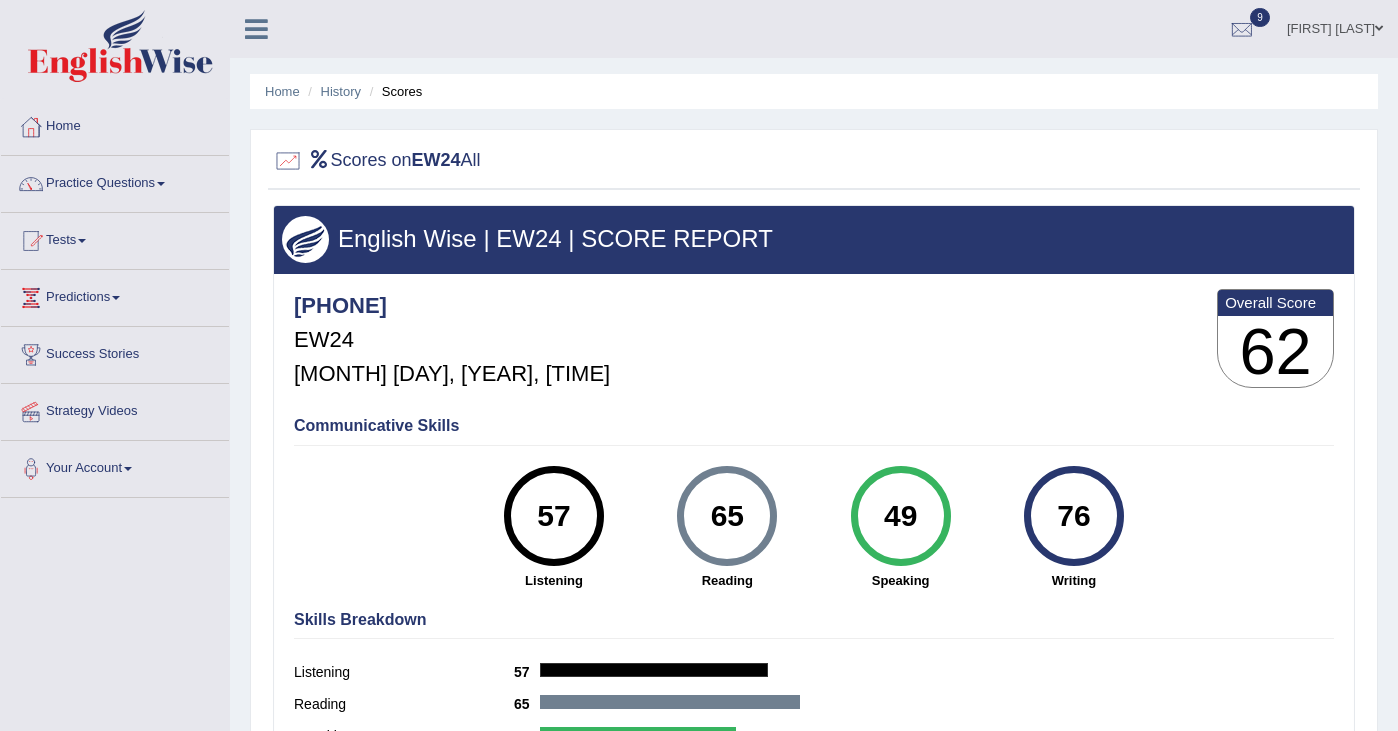 scroll, scrollTop: 0, scrollLeft: 0, axis: both 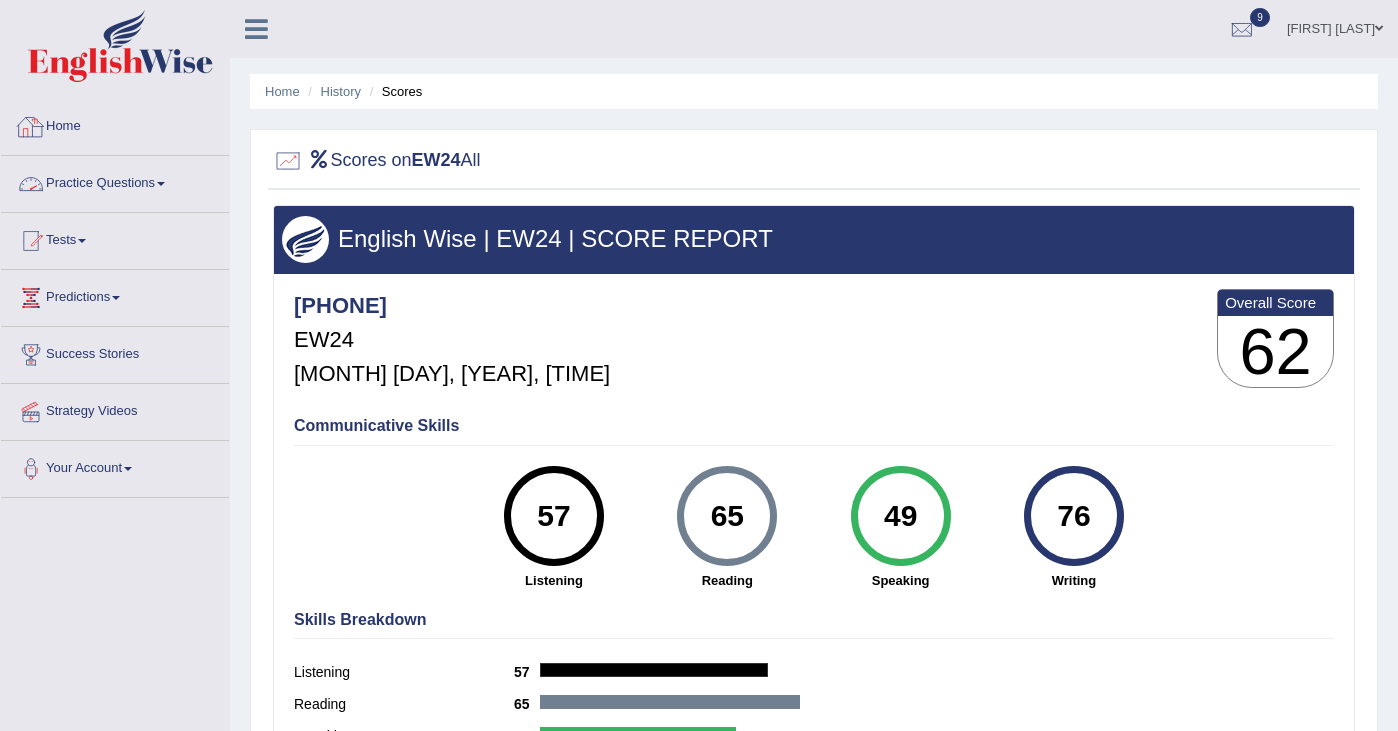click on "Practice Questions" at bounding box center (115, 181) 